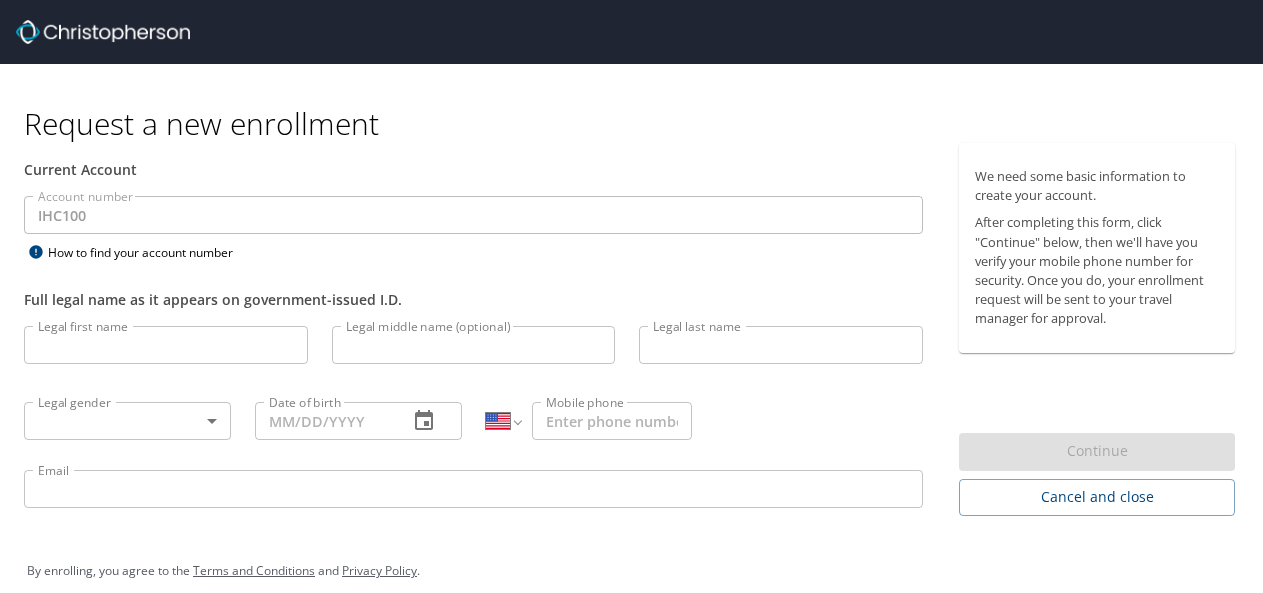 select on "US" 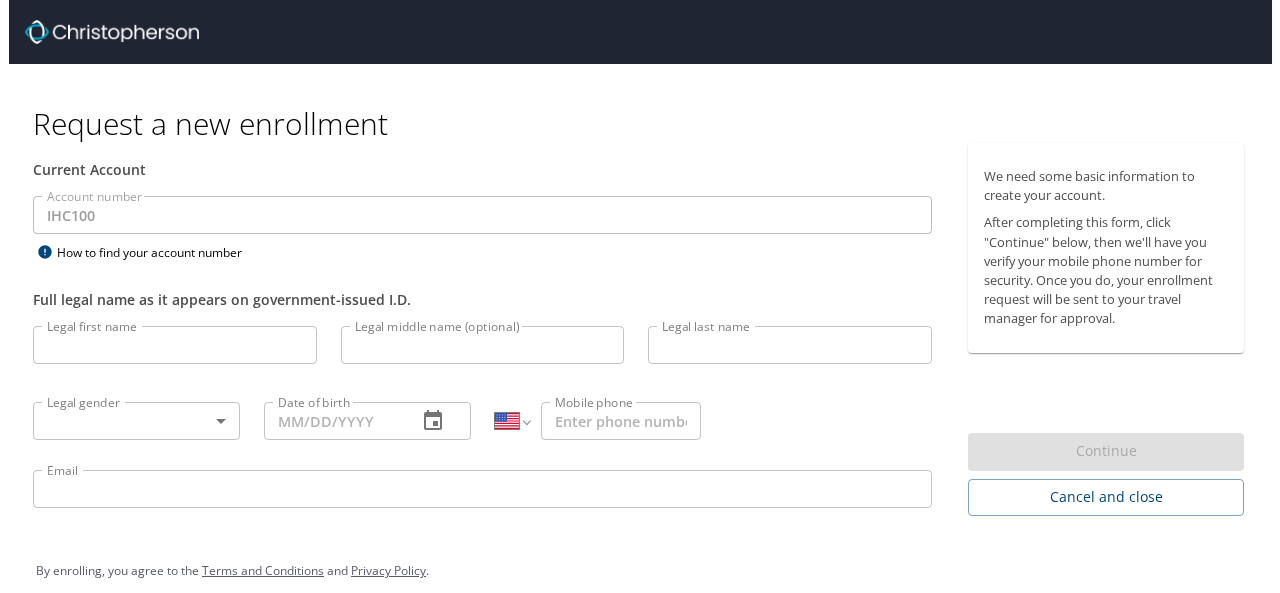 scroll, scrollTop: 0, scrollLeft: 0, axis: both 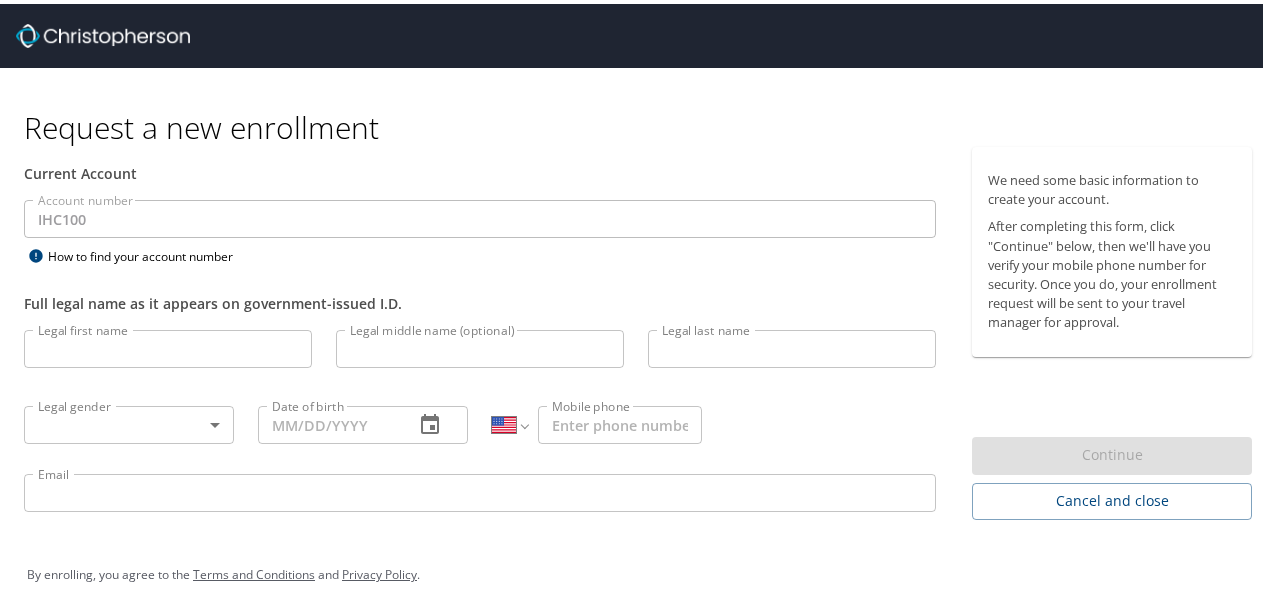 click on "Legal first name" at bounding box center (168, 345) 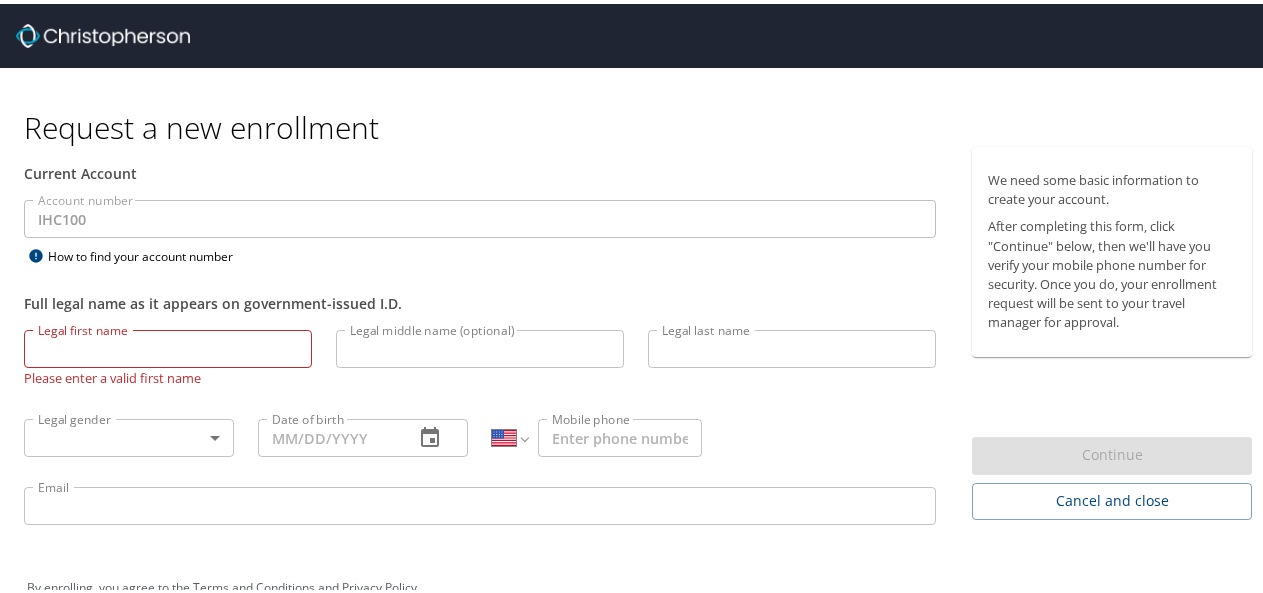 click on "Legal first name" at bounding box center (168, 345) 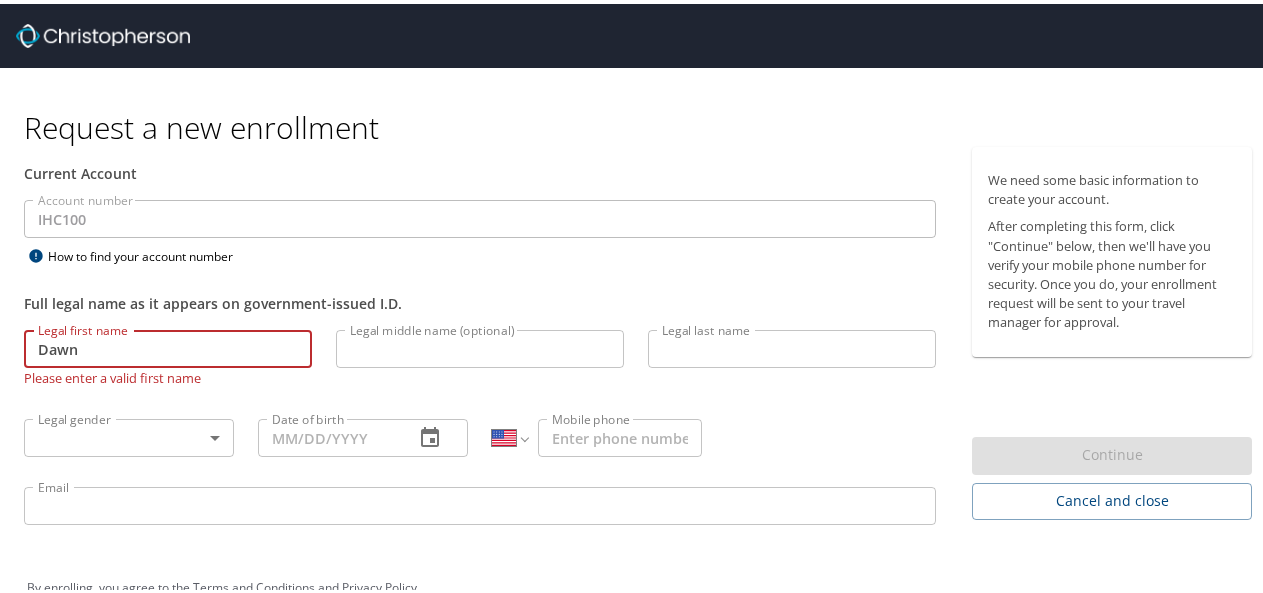 type on "Dawn" 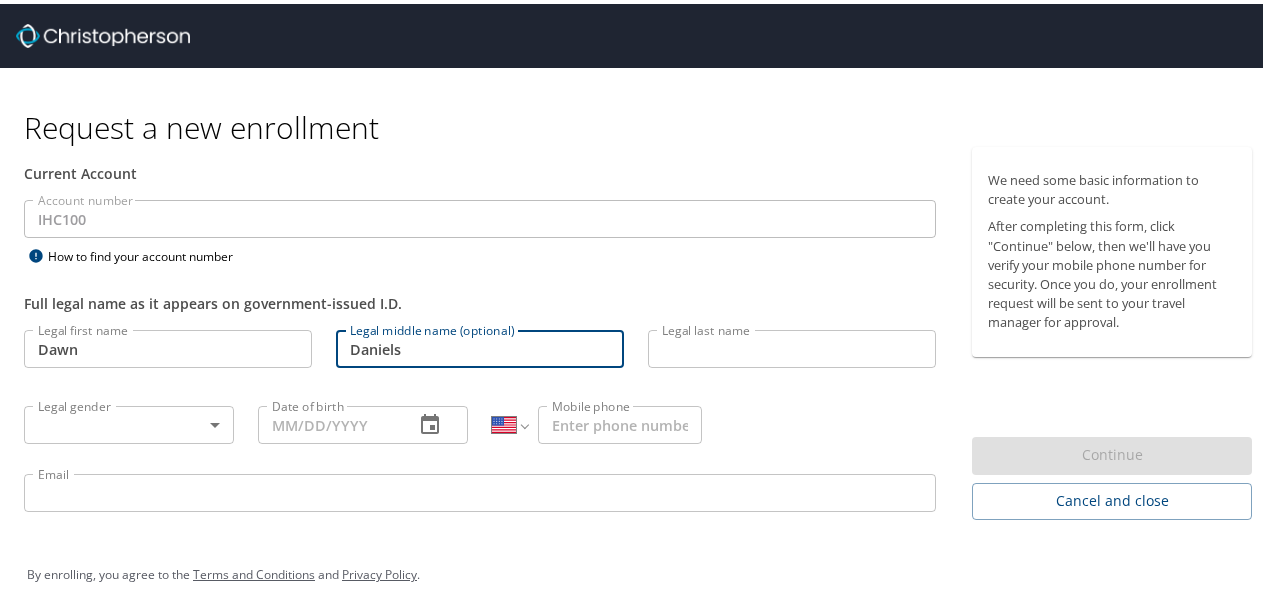 type on "Daniels" 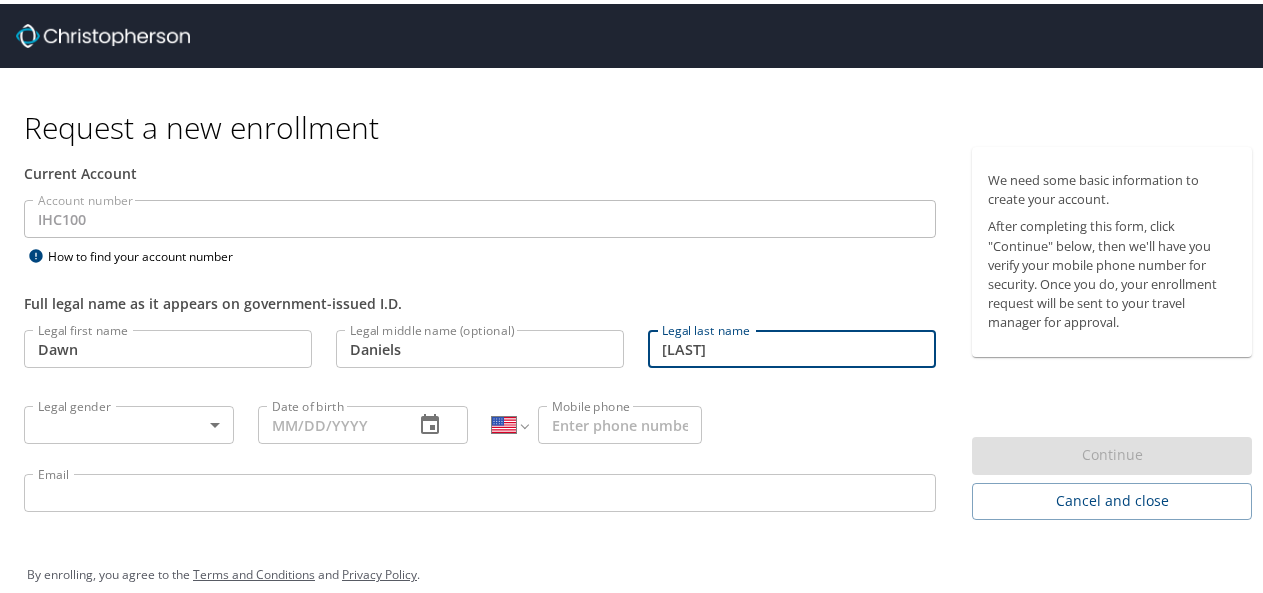 type on "[LAST]" 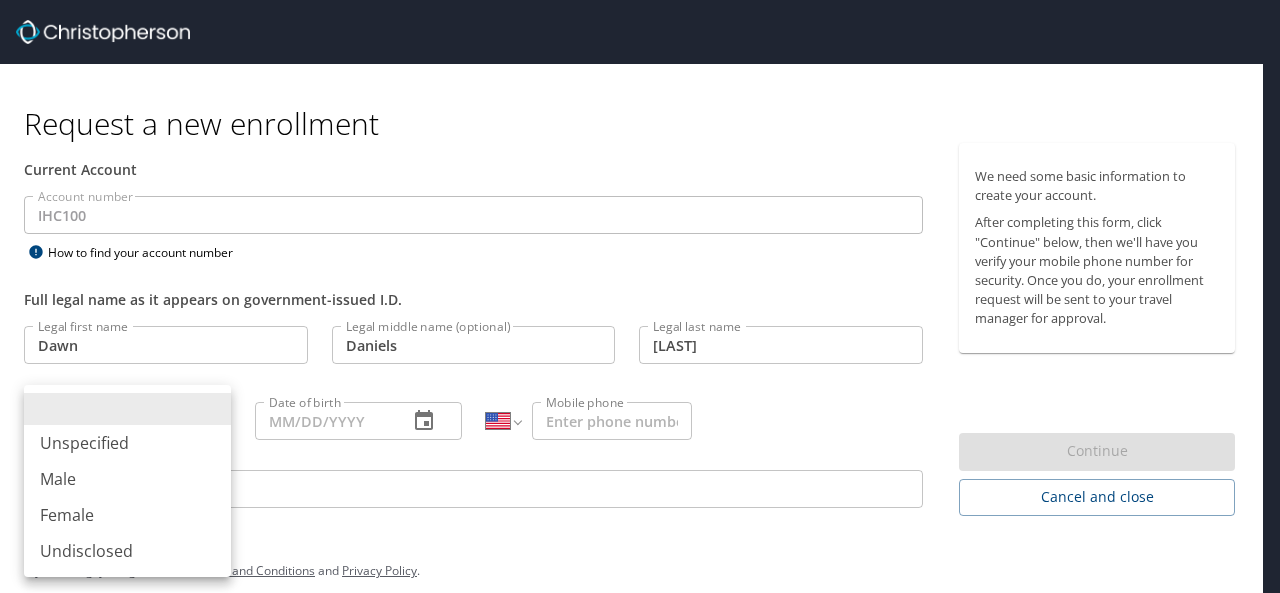 click on "Female" at bounding box center [127, 515] 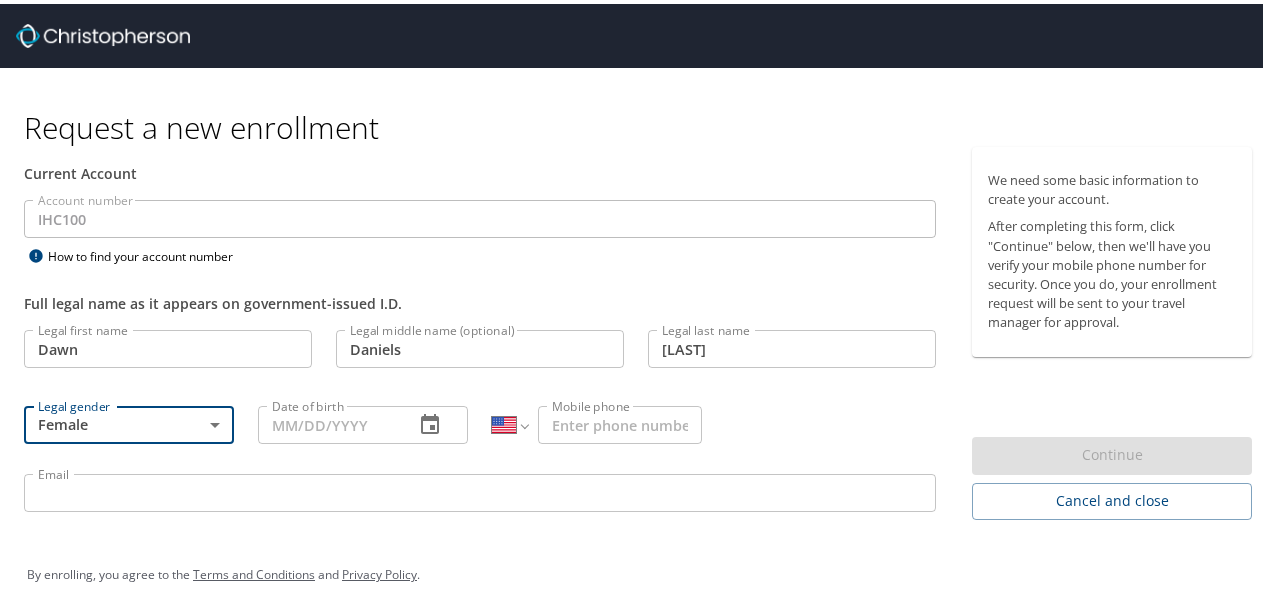 click 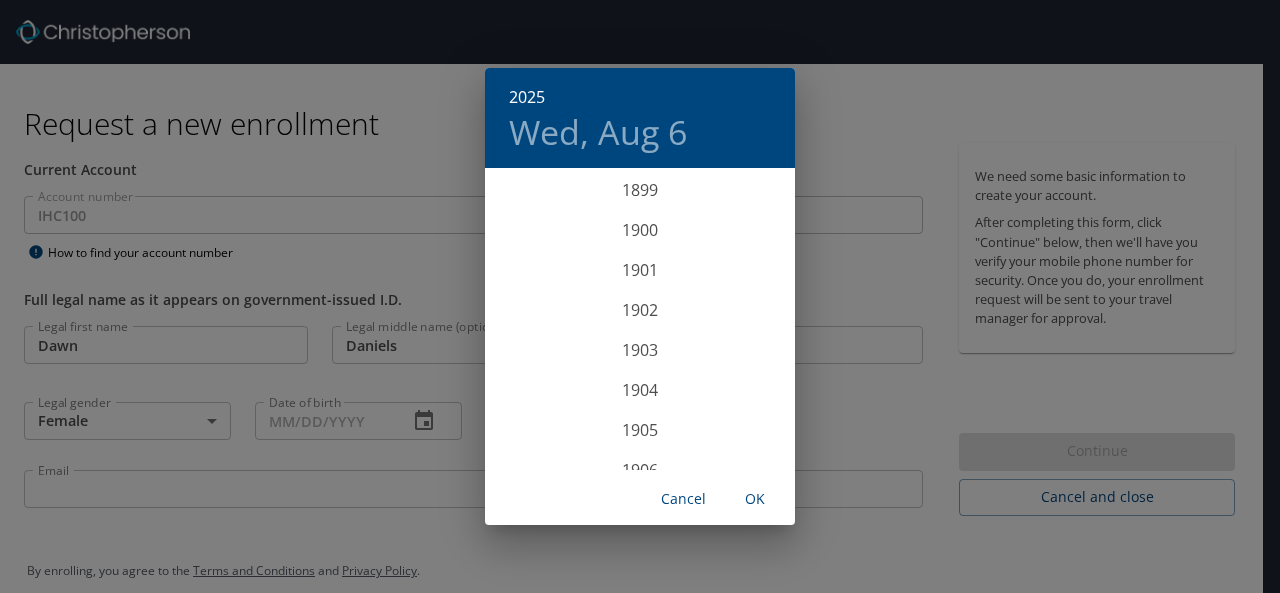 scroll, scrollTop: 4920, scrollLeft: 0, axis: vertical 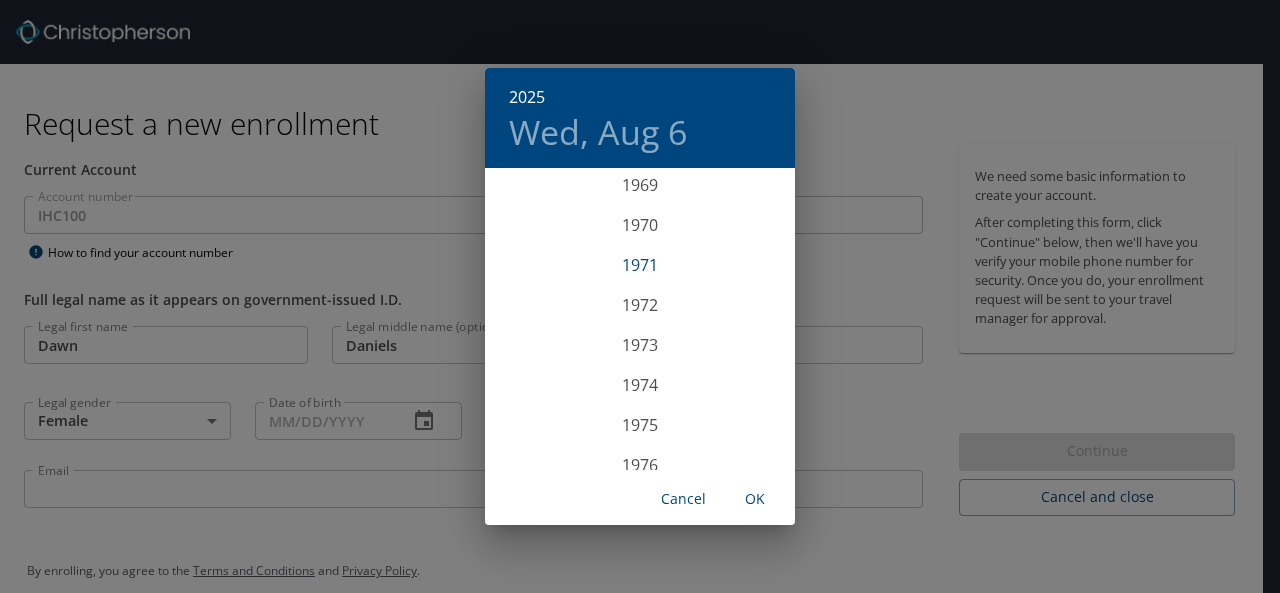 click on "1971" at bounding box center (640, 265) 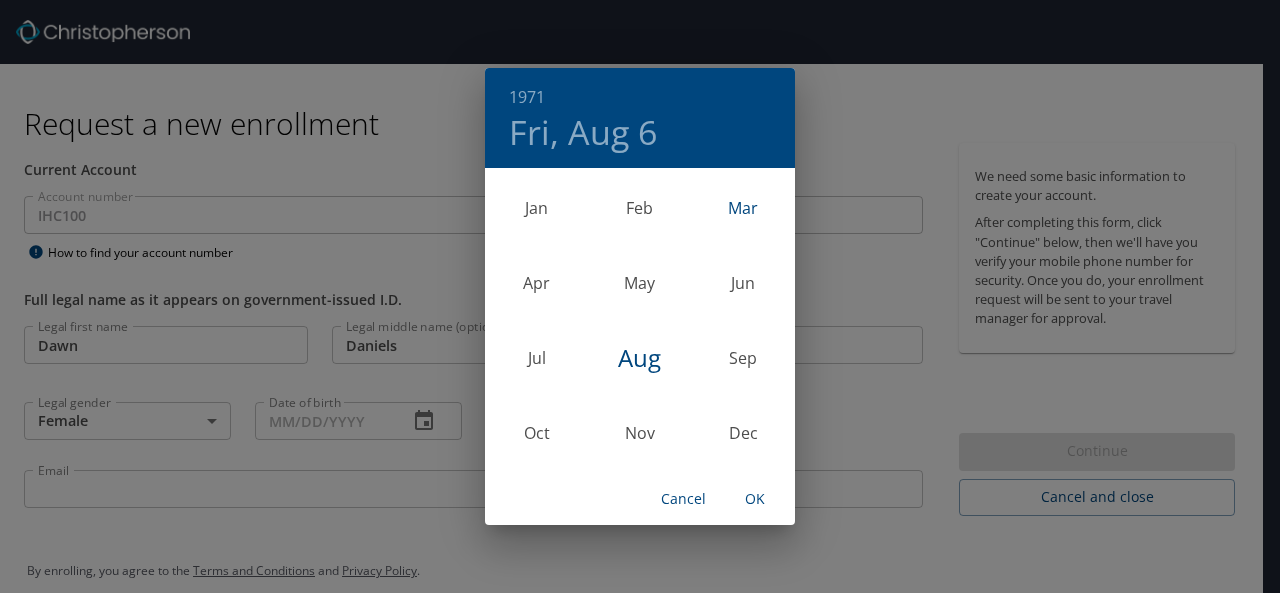 click on "Mar" at bounding box center [743, 207] 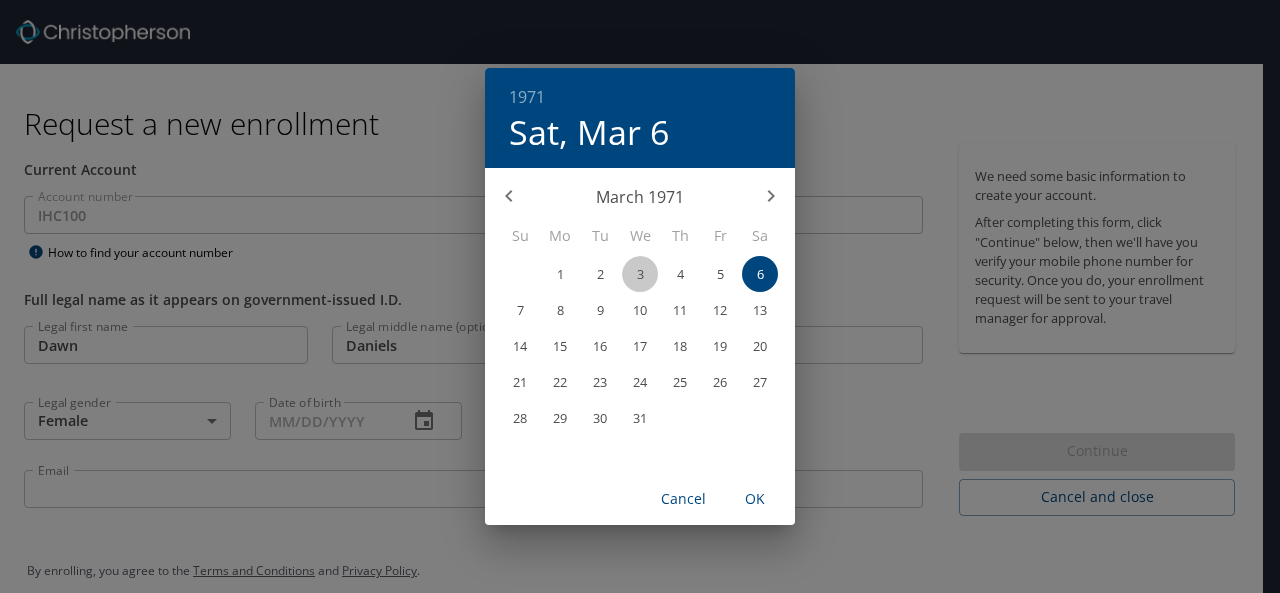 click on "3" at bounding box center (640, 274) 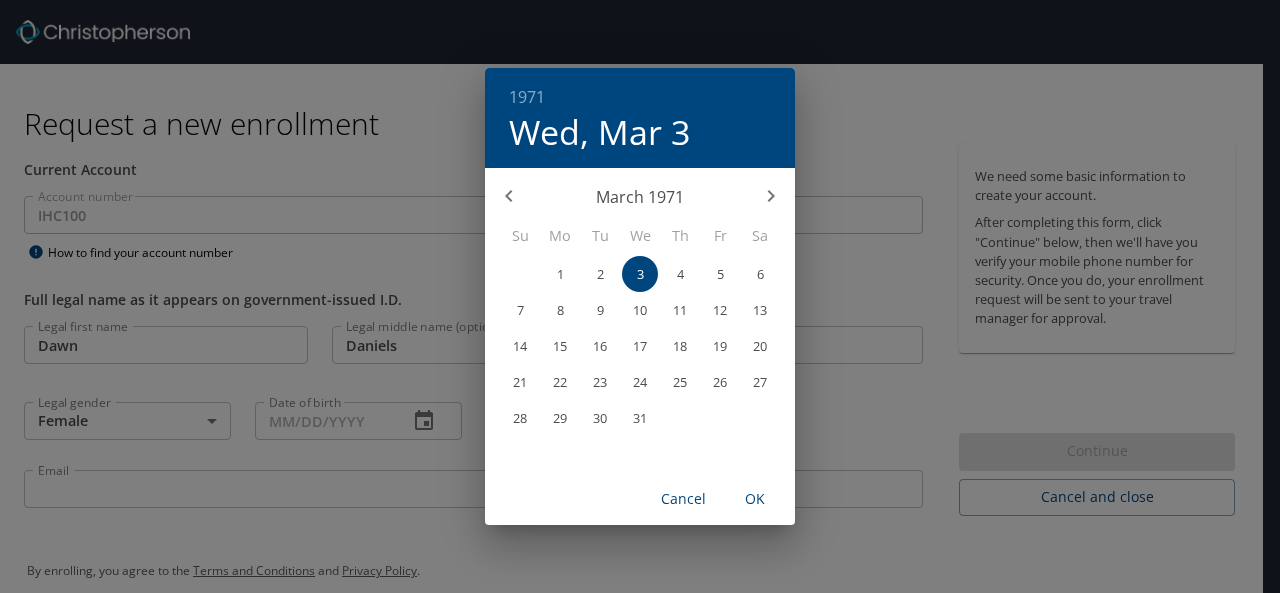 click on "OK" at bounding box center (755, 499) 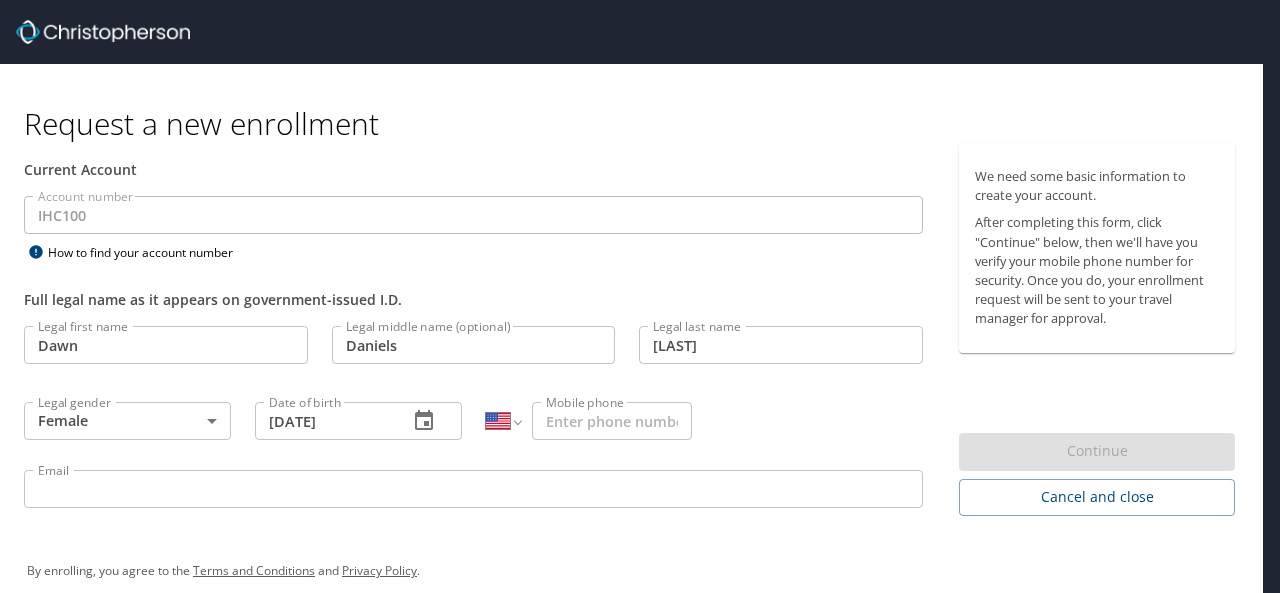 type on "[DATE]" 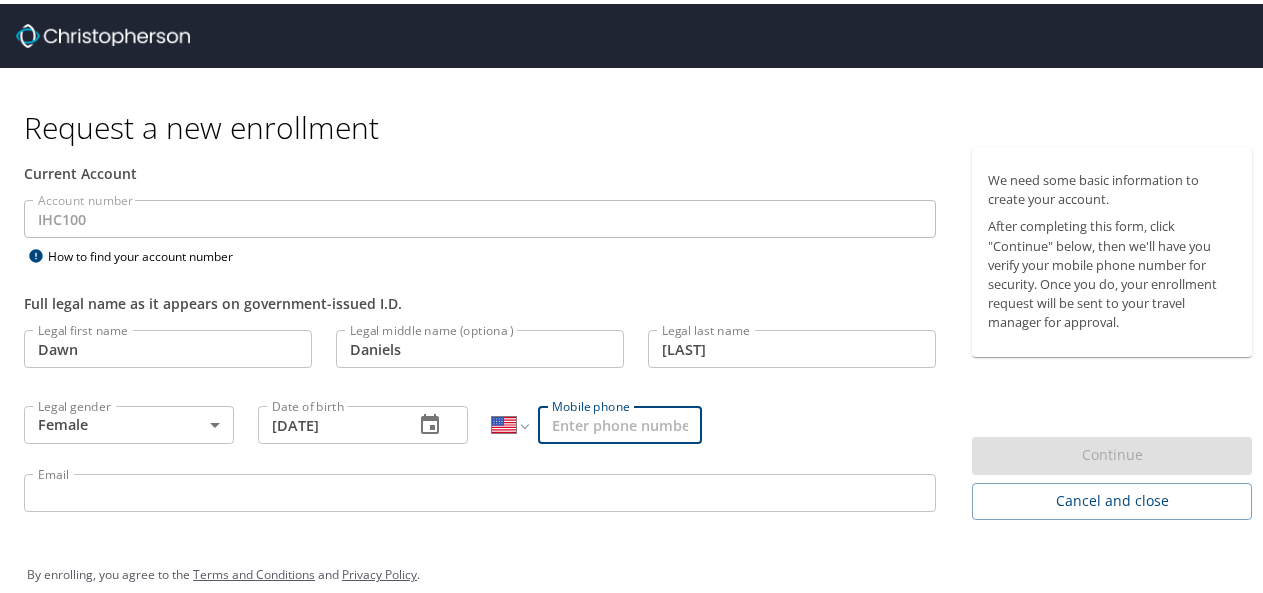 click on "Mobile phone" at bounding box center (620, 421) 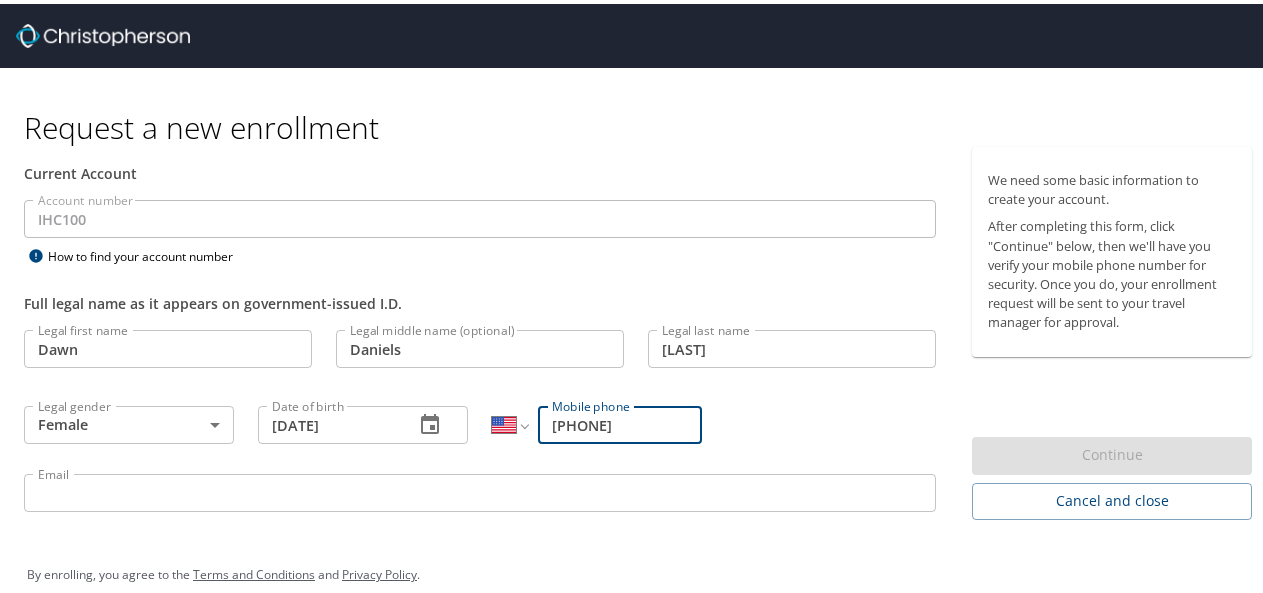 type on "ddanielslcsw@[EMAIL]" 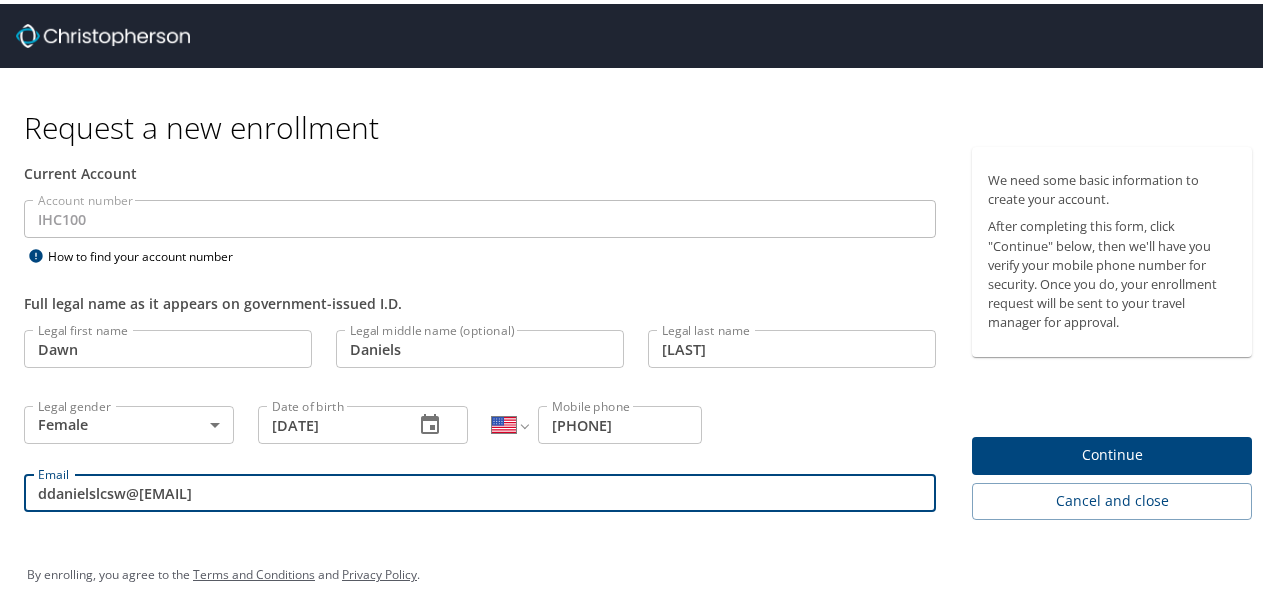 drag, startPoint x: 246, startPoint y: 495, endPoint x: 33, endPoint y: 490, distance: 213.05867 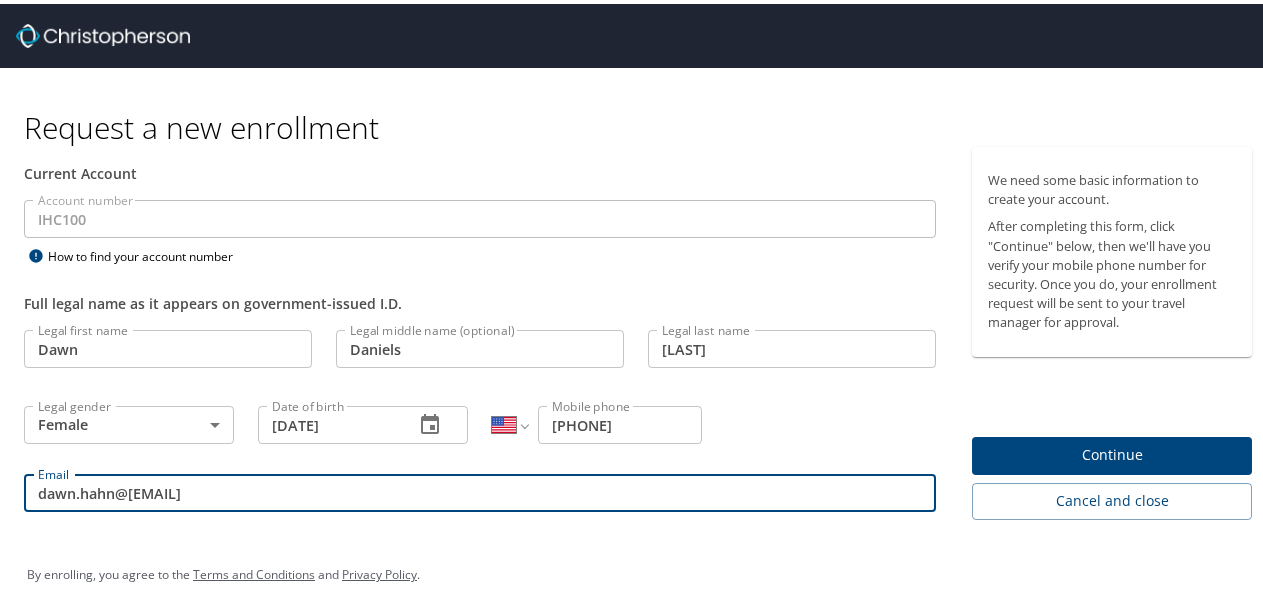 type on "dawn.hahn@[EMAIL]" 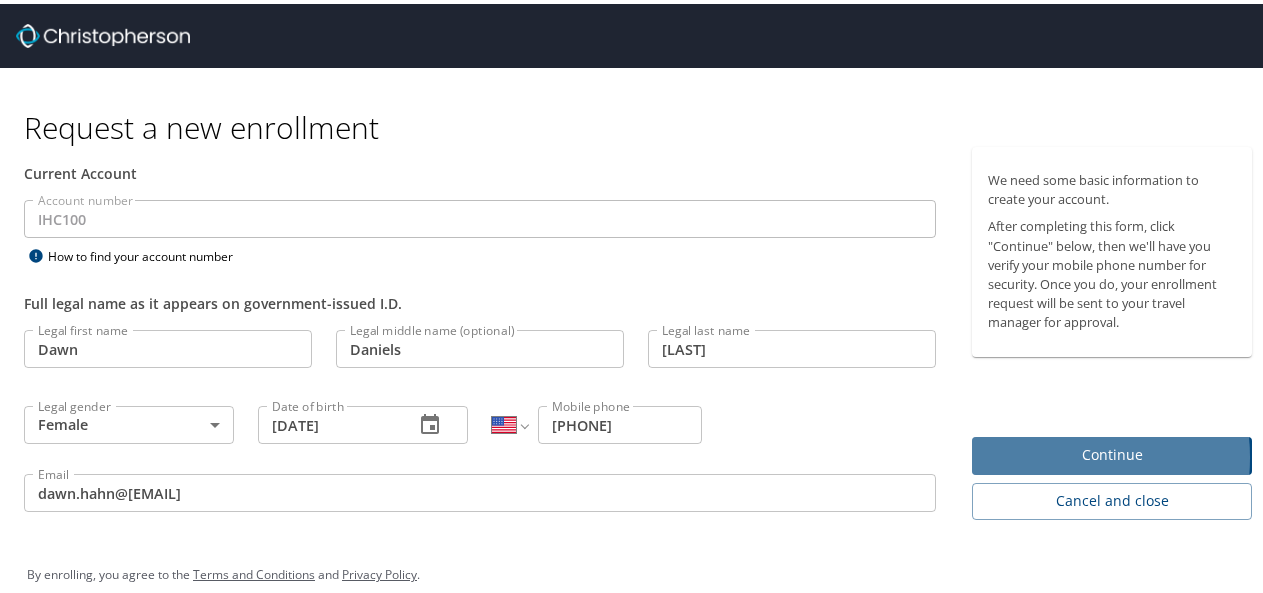 click on "Continue" at bounding box center [1112, 451] 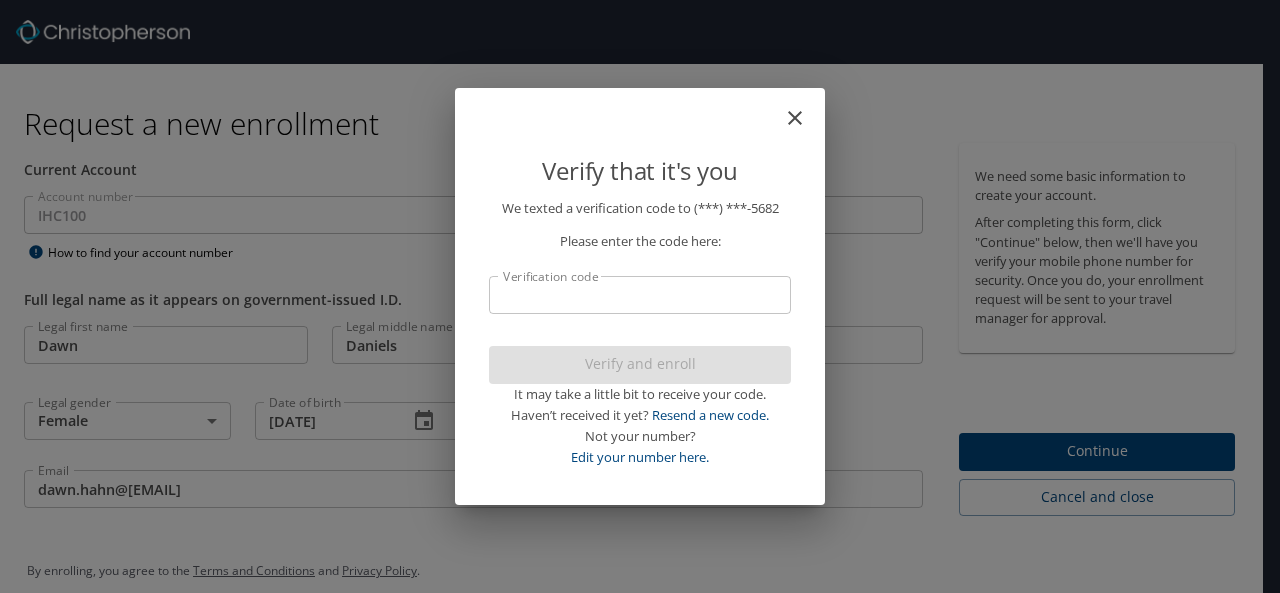 click on "Verification code" at bounding box center (640, 295) 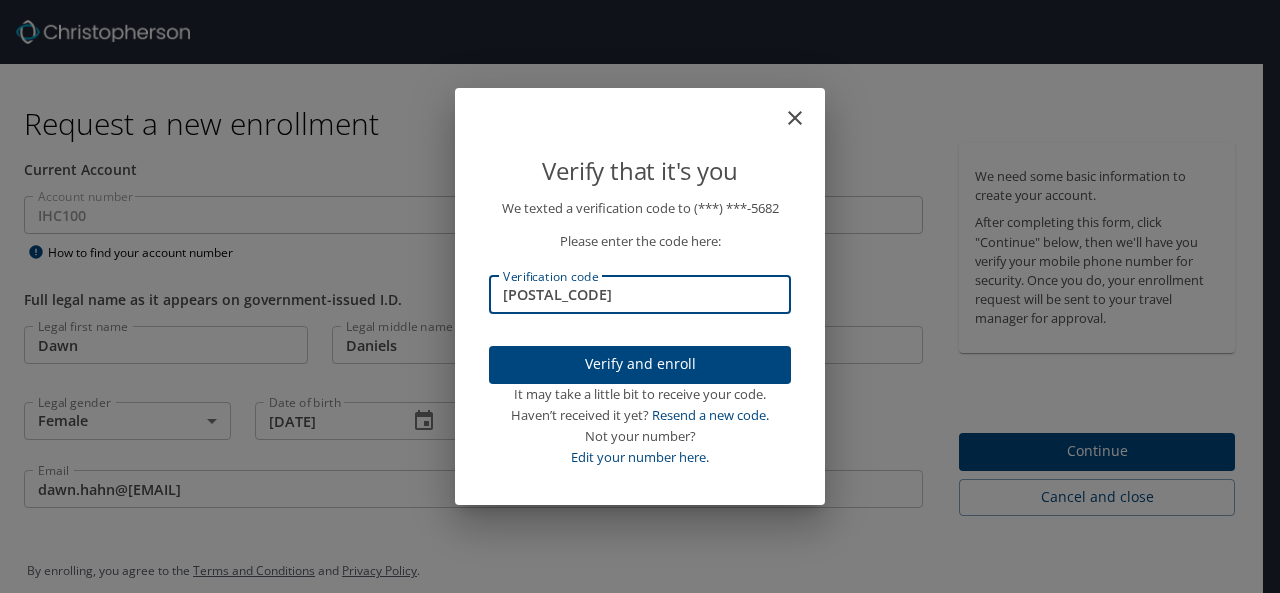 type on "[POSTAL_CODE]" 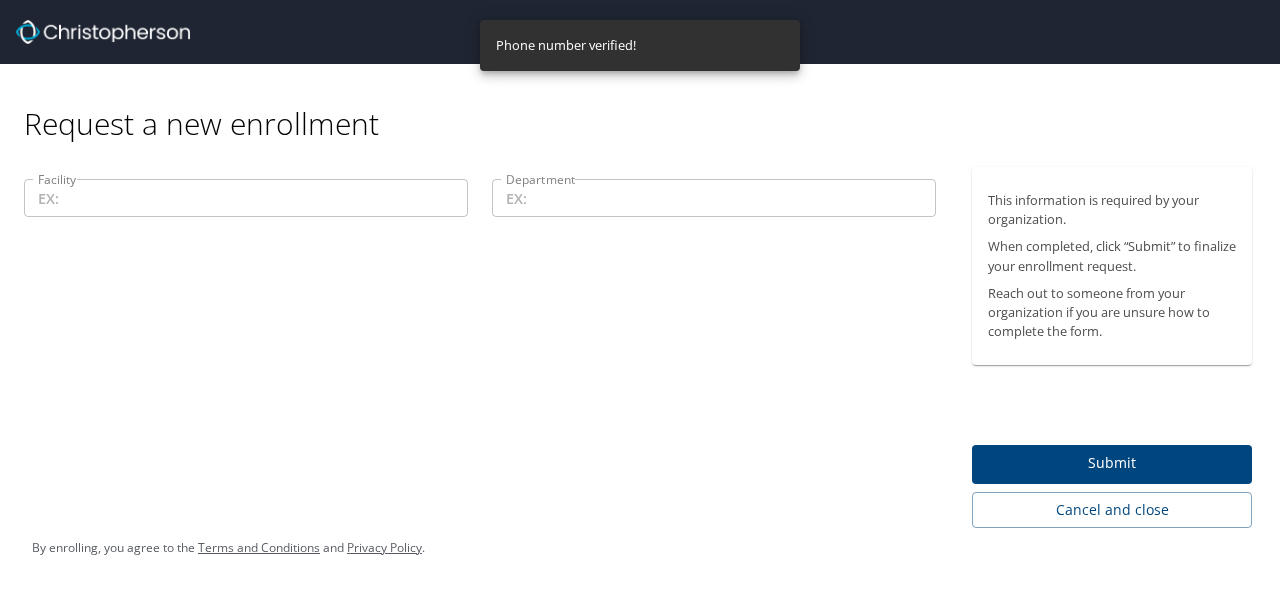 click on "Facility" at bounding box center [246, 198] 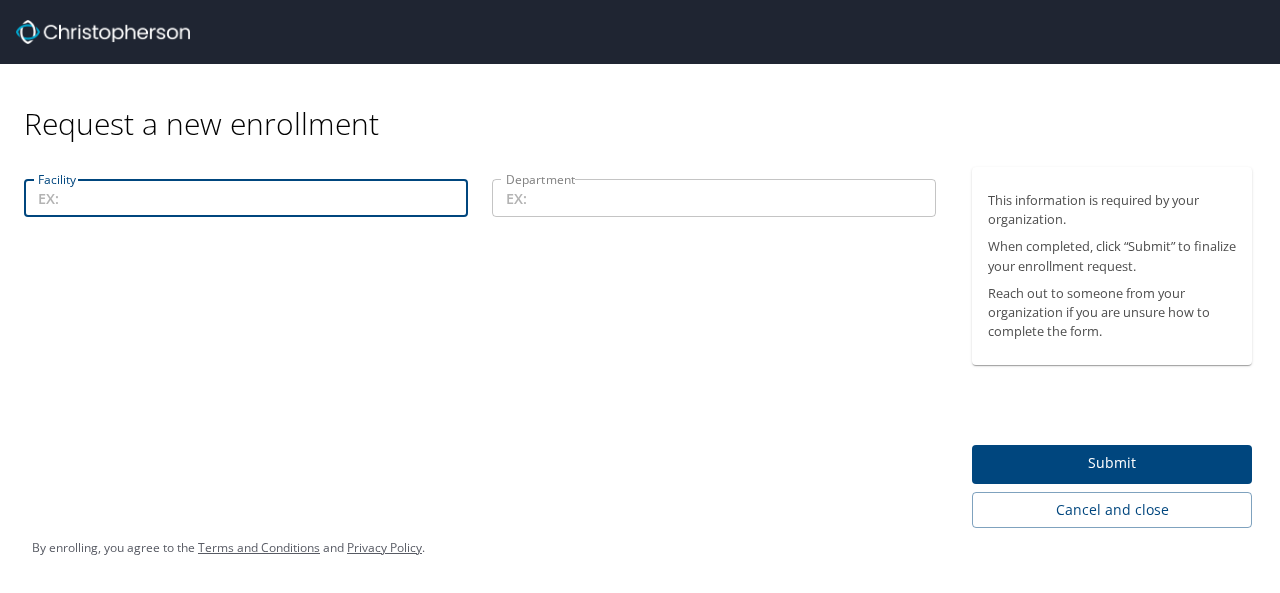click on "Department" at bounding box center [714, 198] 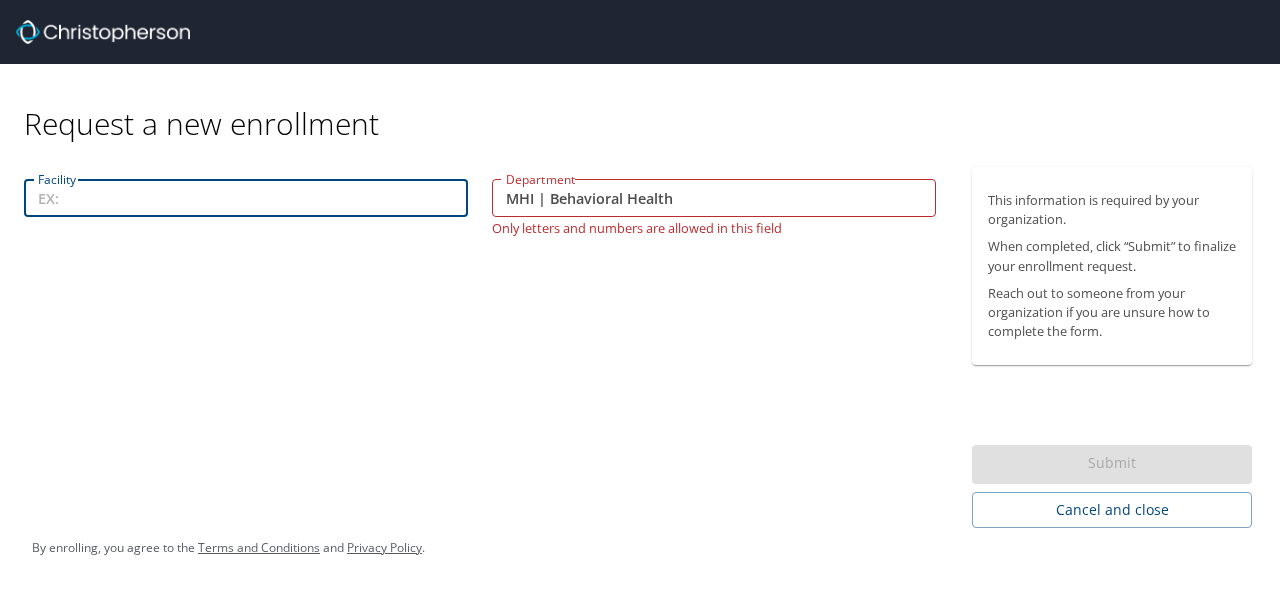 click on "Facility" at bounding box center (246, 198) 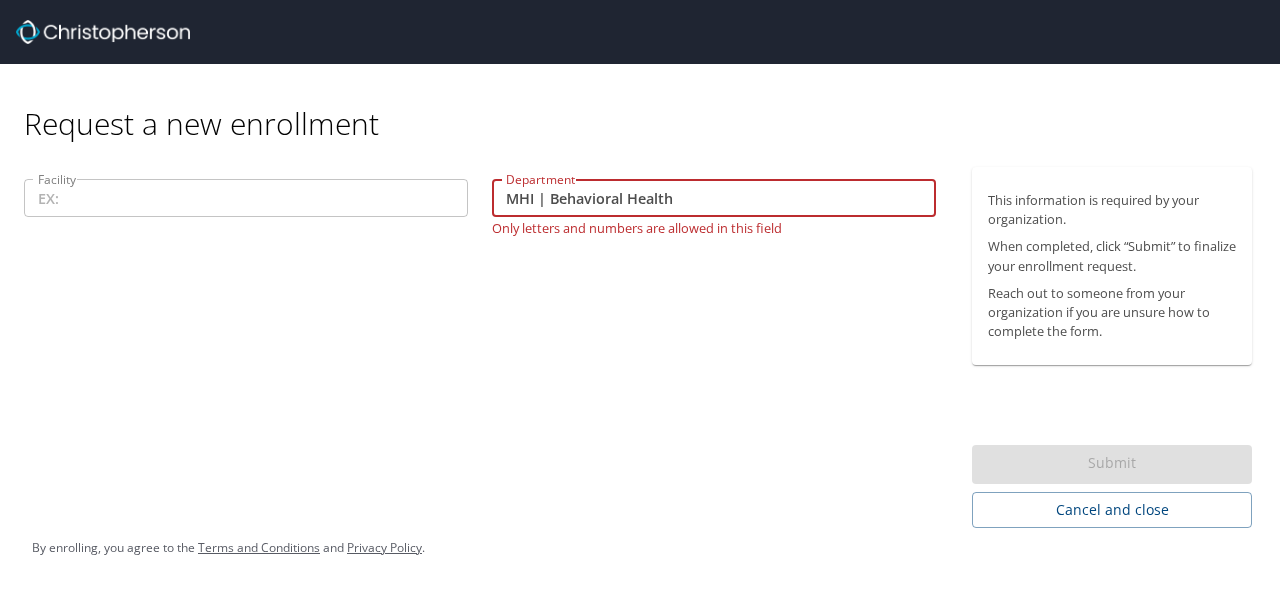 click on "MHI | Behavioral Health" at bounding box center [714, 198] 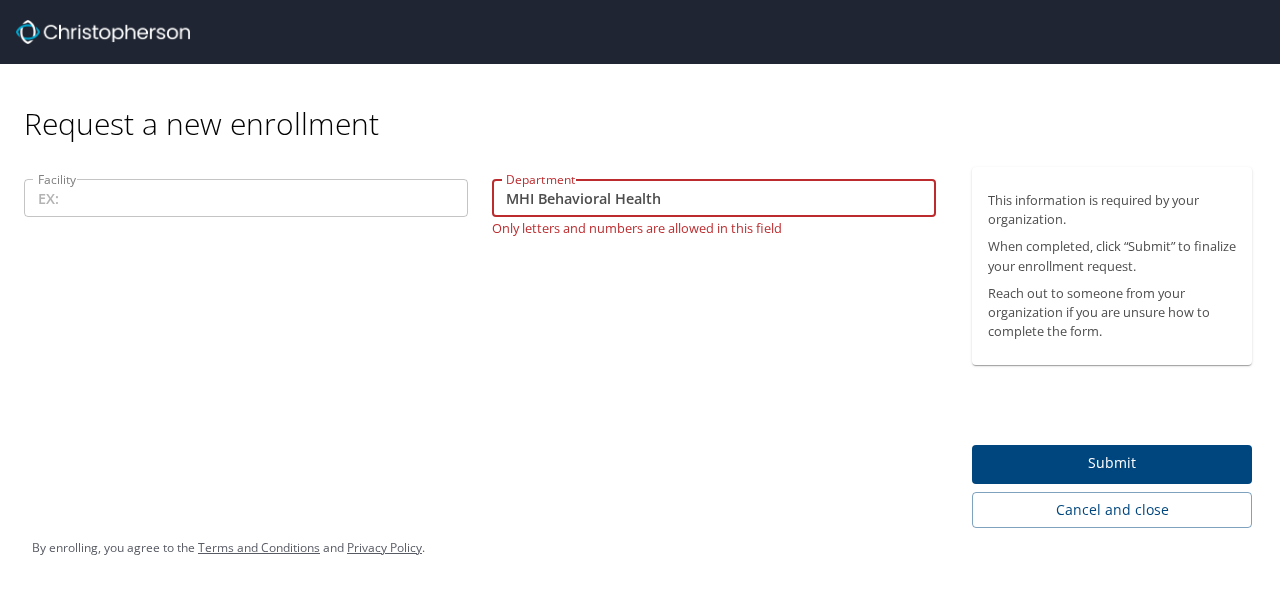 type on "MHI Behavioral Health" 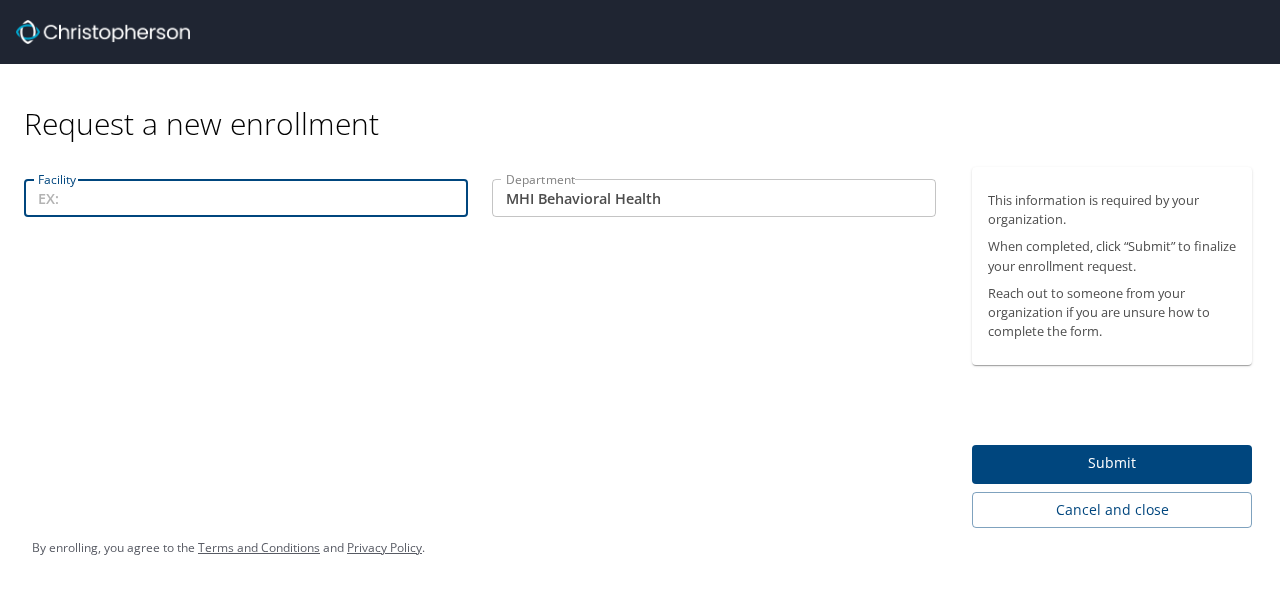 click on "Facility" at bounding box center [246, 198] 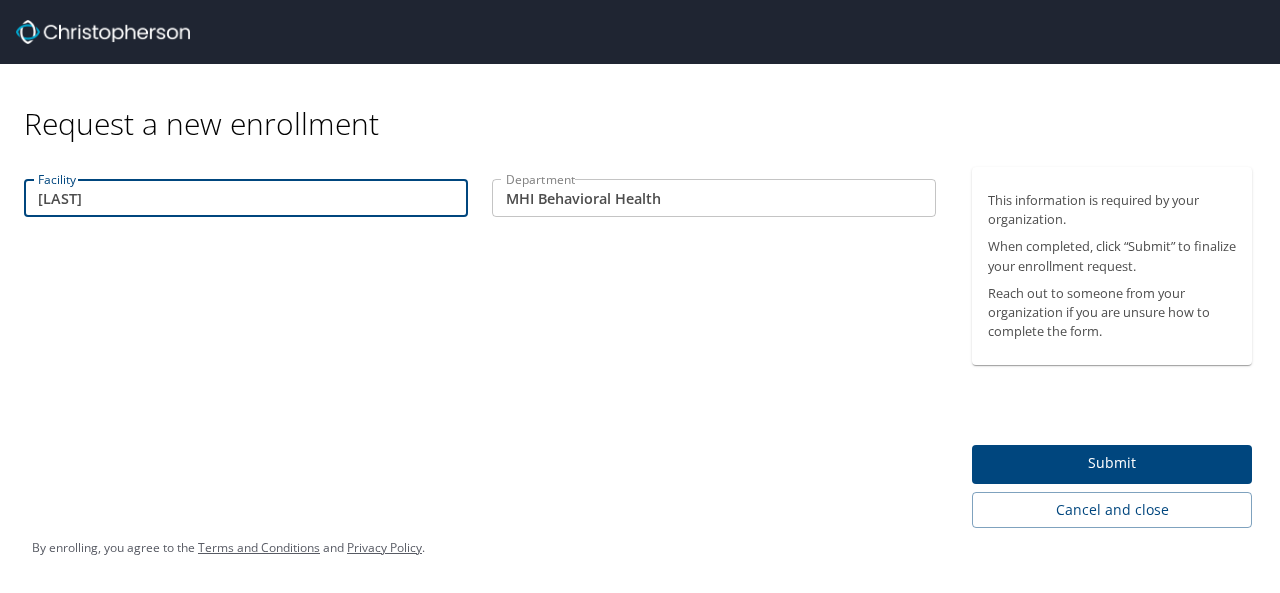 type on "C" 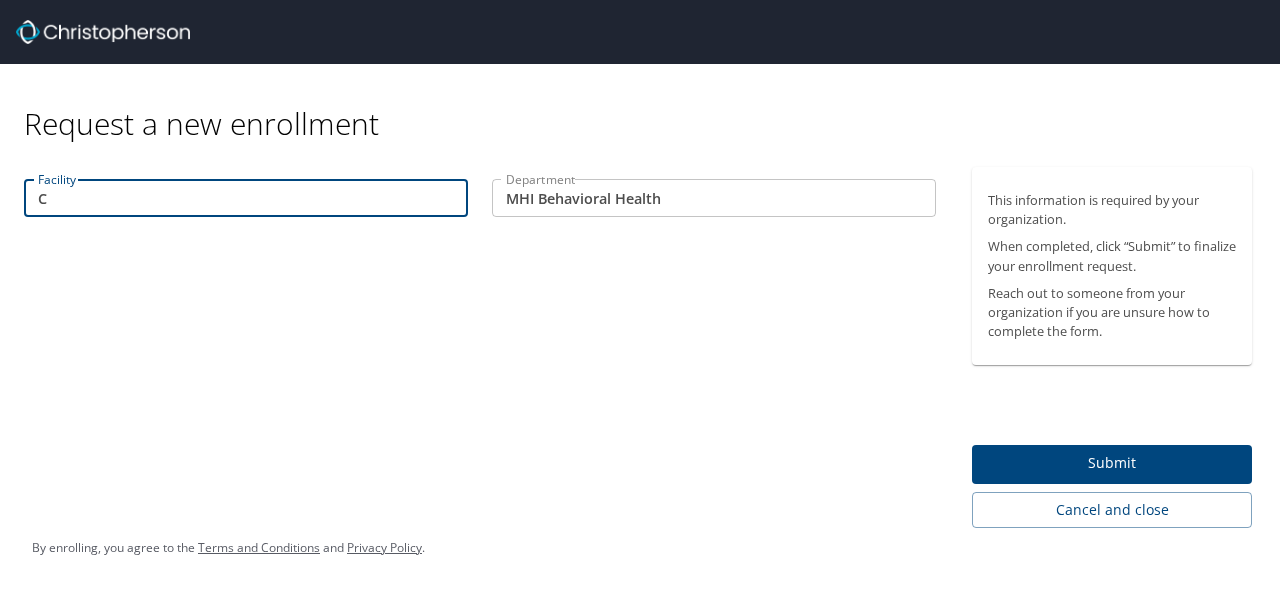 type 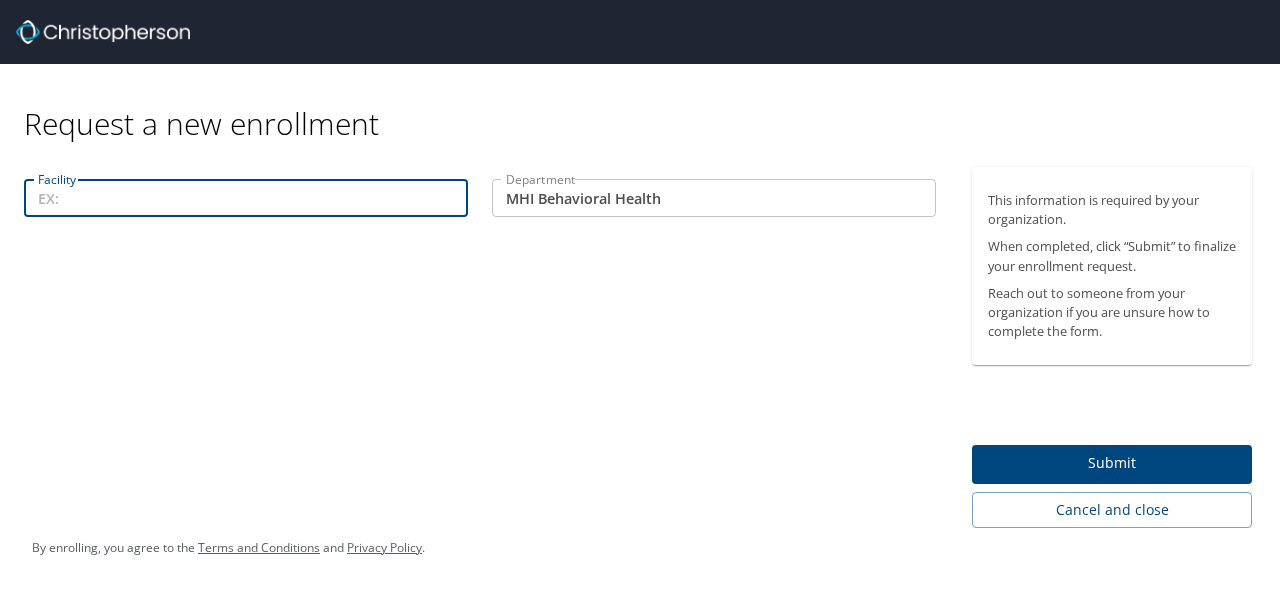 click on "Submit" at bounding box center (1112, 463) 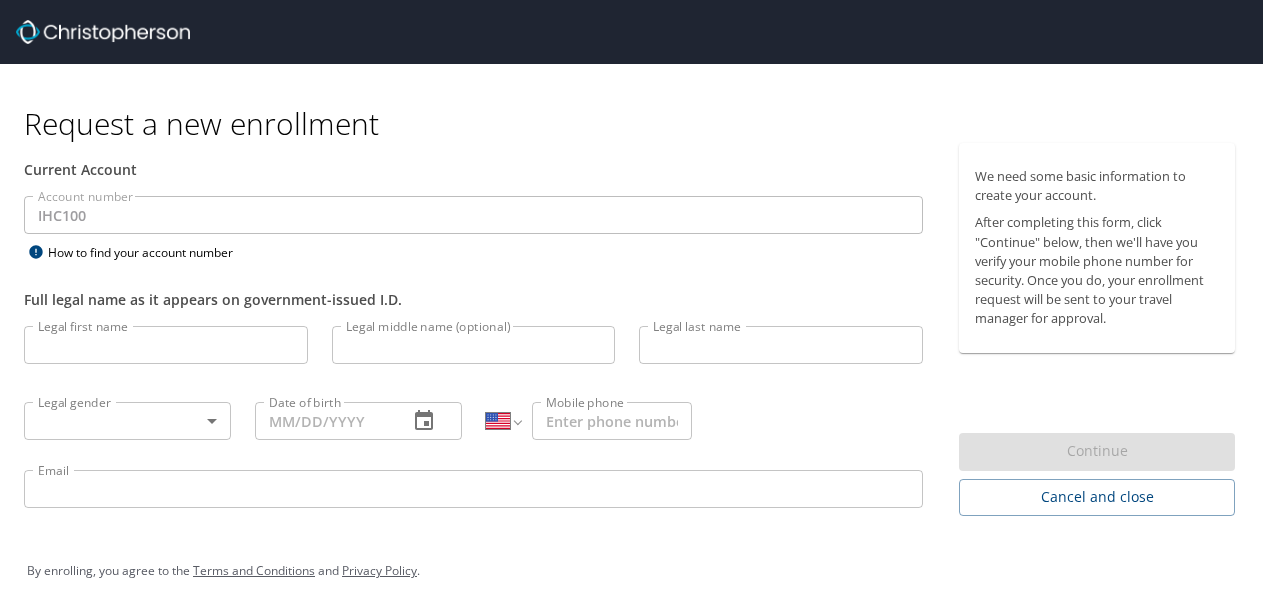 select on "US" 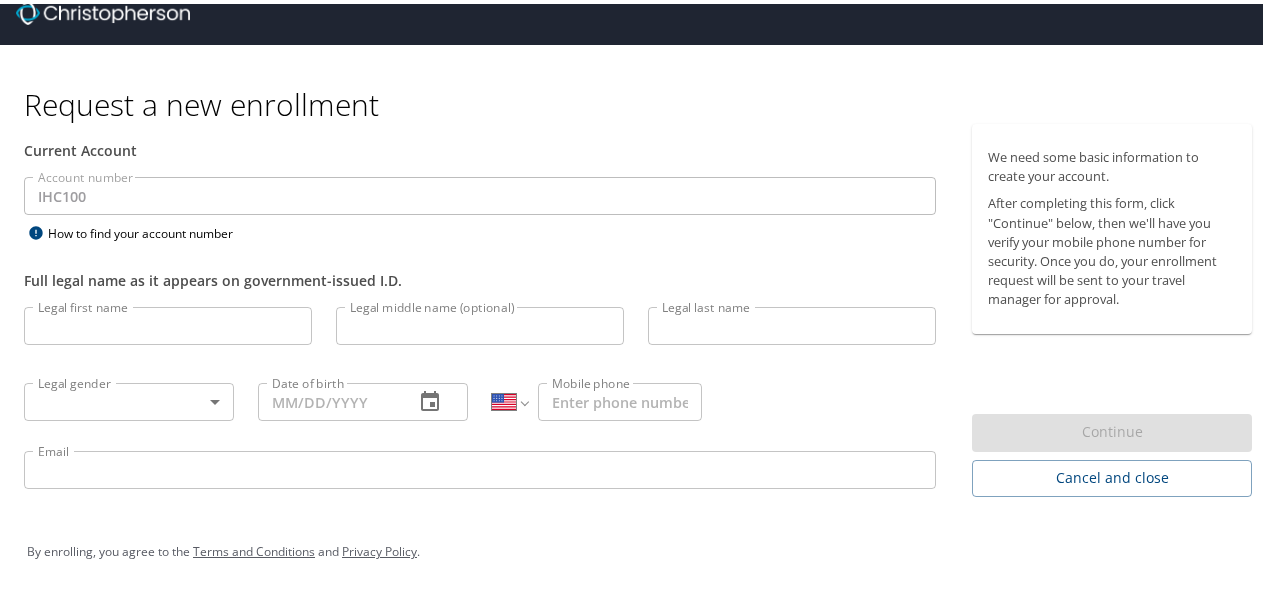 scroll, scrollTop: 0, scrollLeft: 0, axis: both 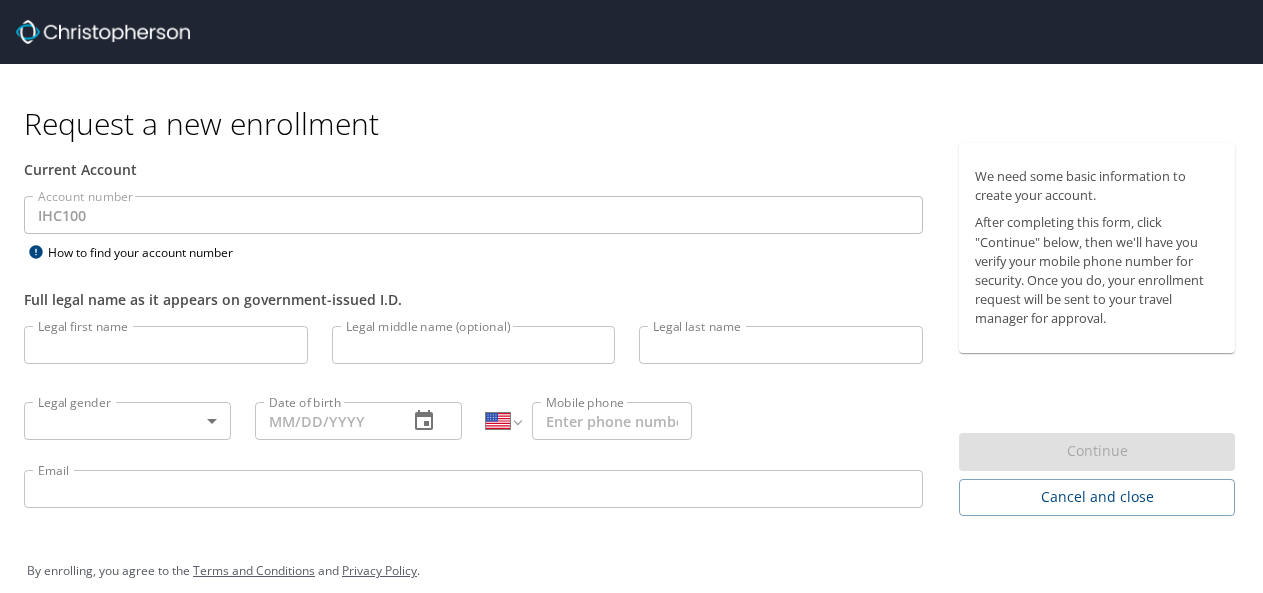 select on "US" 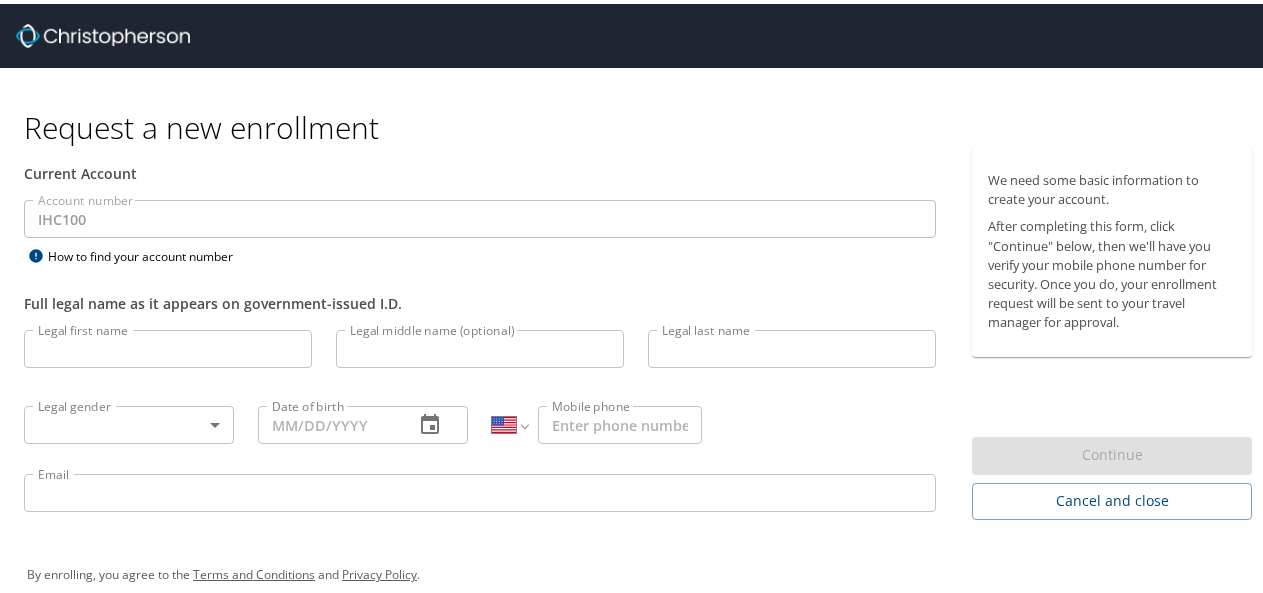 click on "Request a new enrollment" at bounding box center [646, 123] 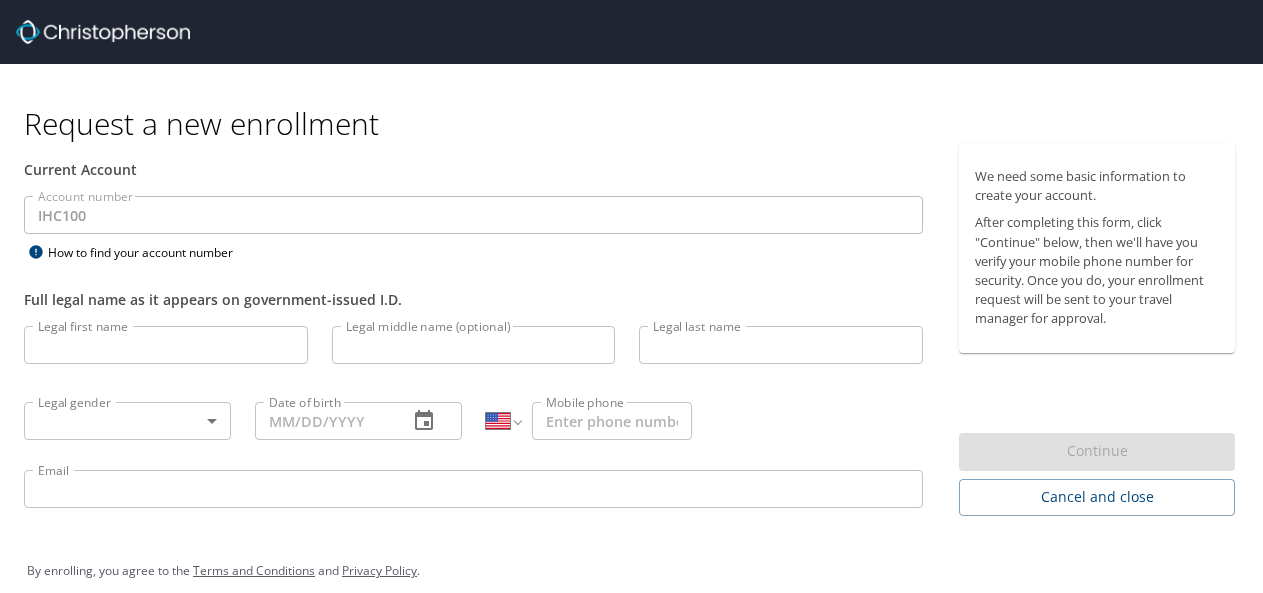 select on "US" 